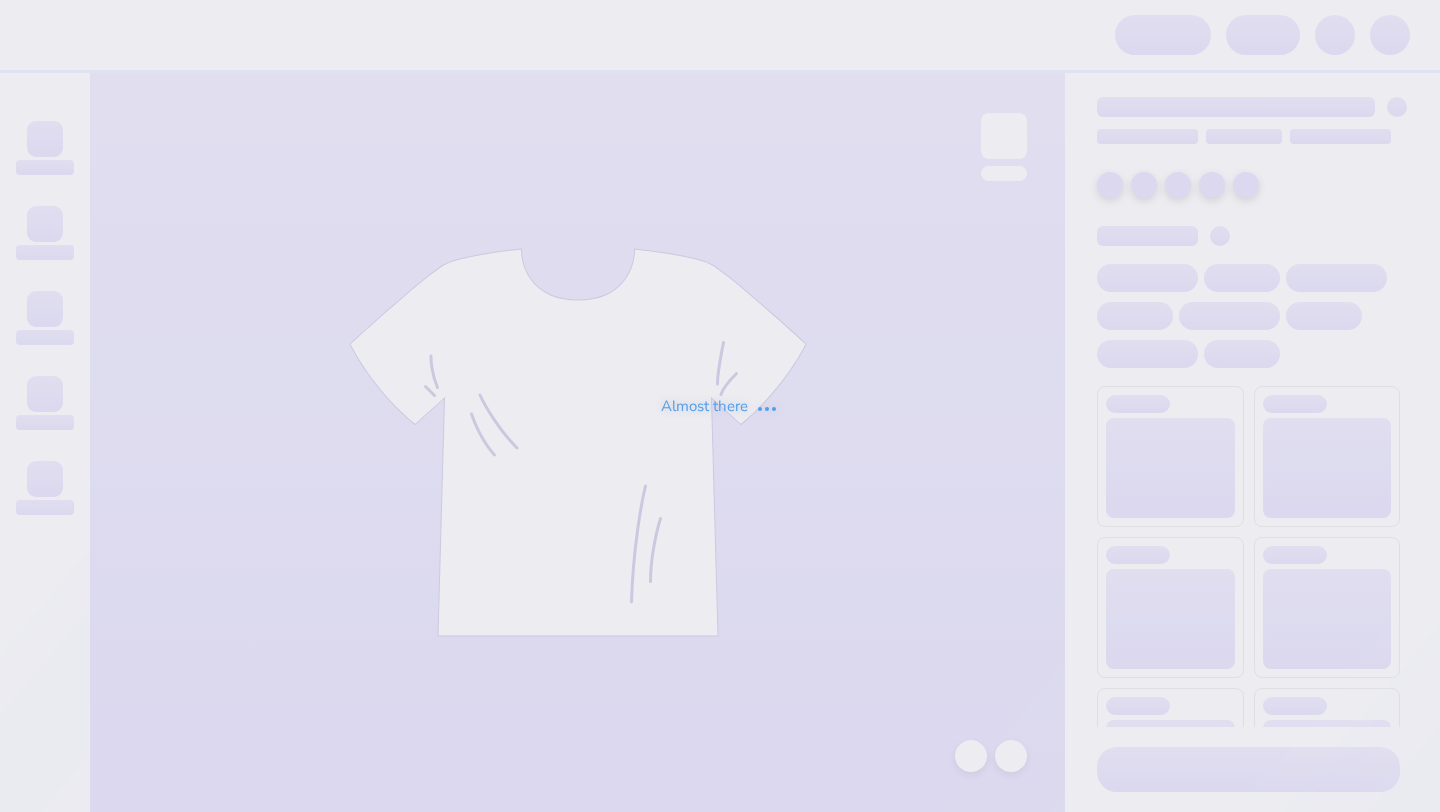 scroll, scrollTop: 0, scrollLeft: 0, axis: both 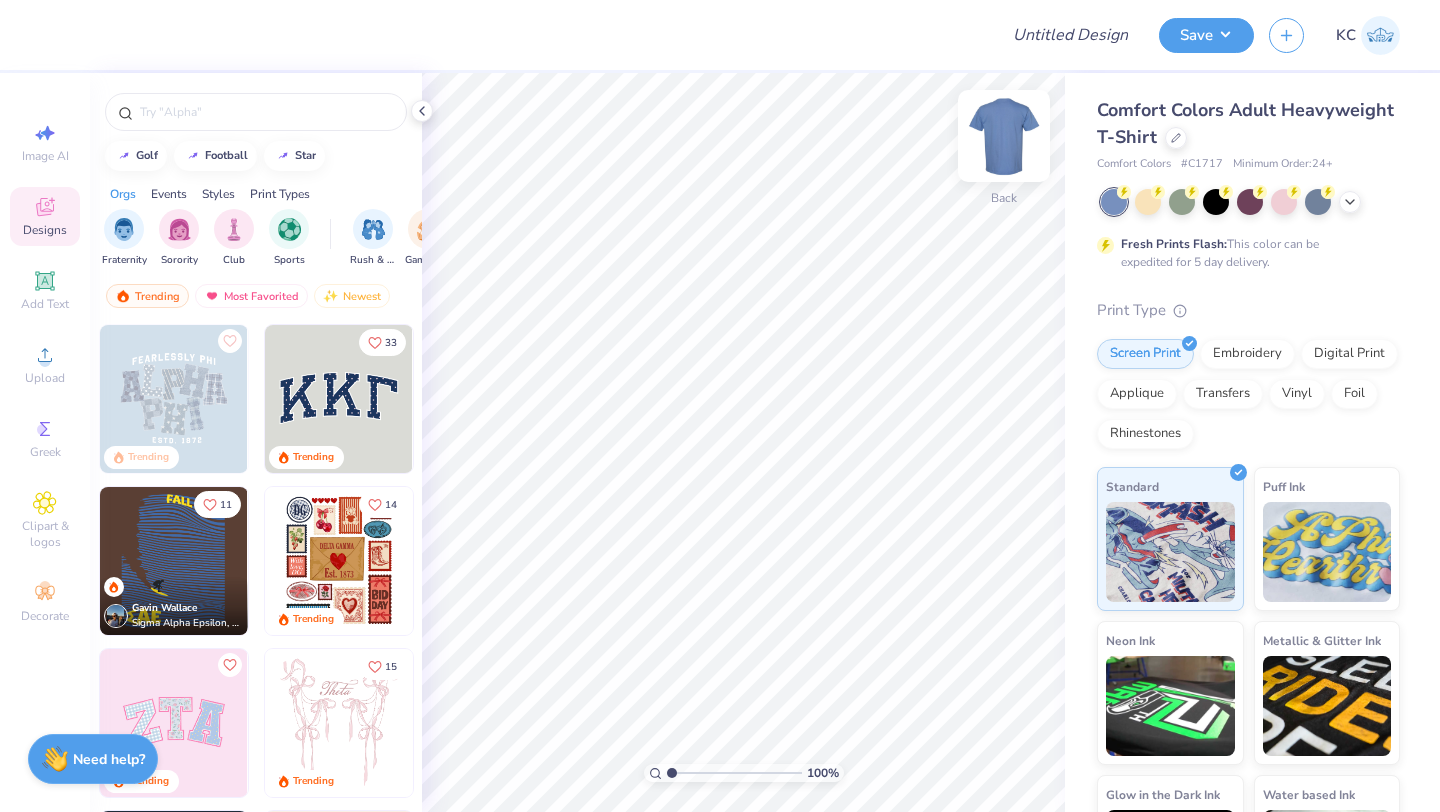click at bounding box center [1004, 136] 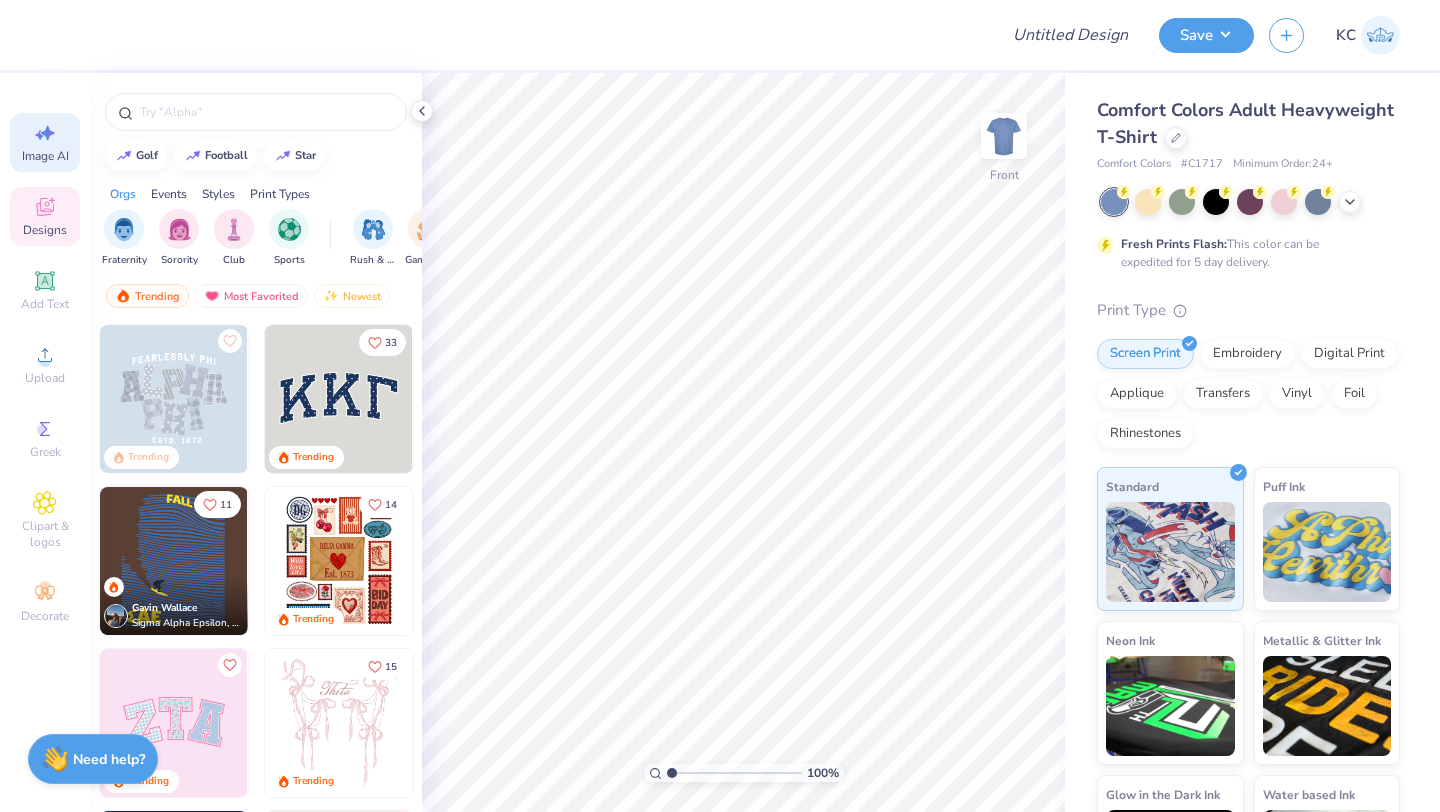 click 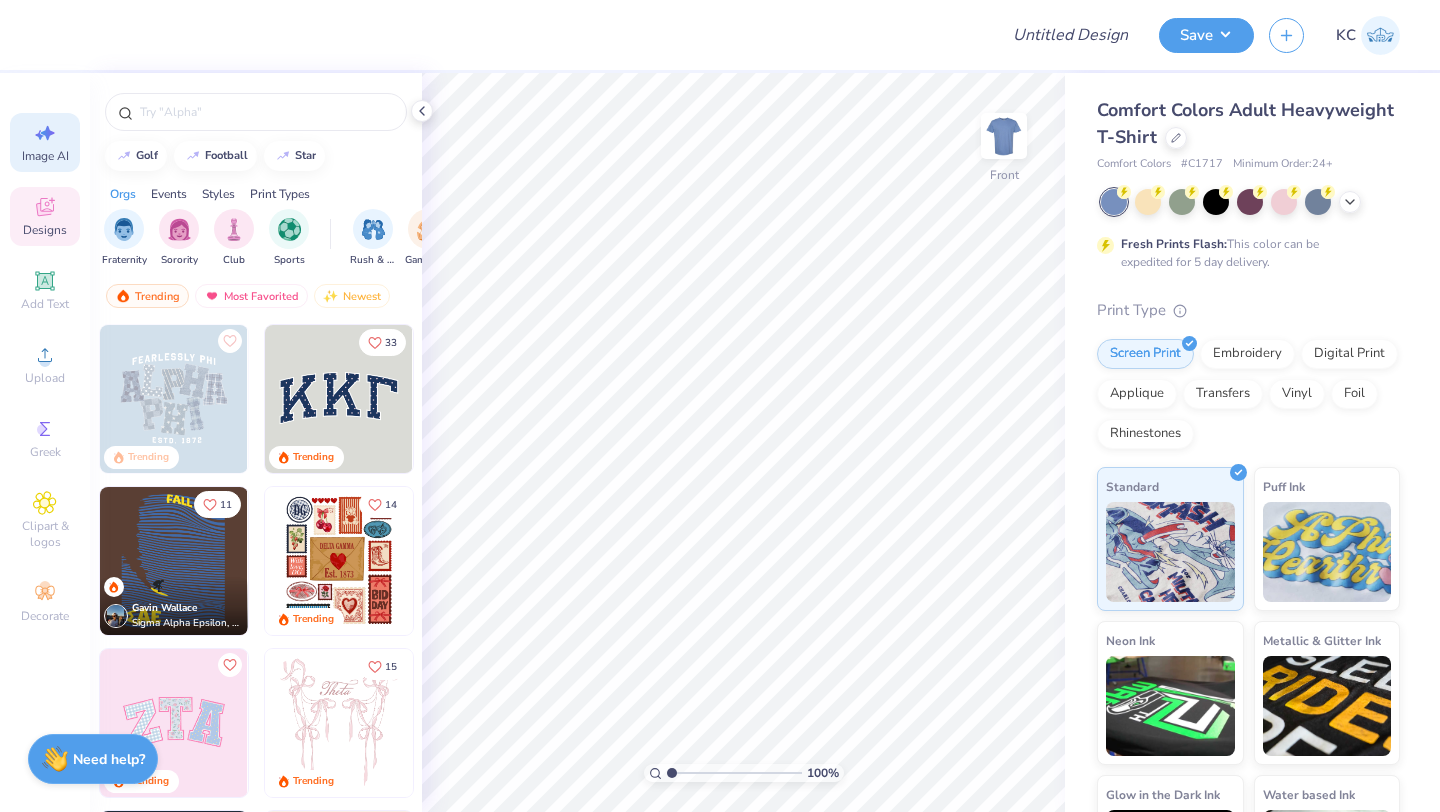 select on "4" 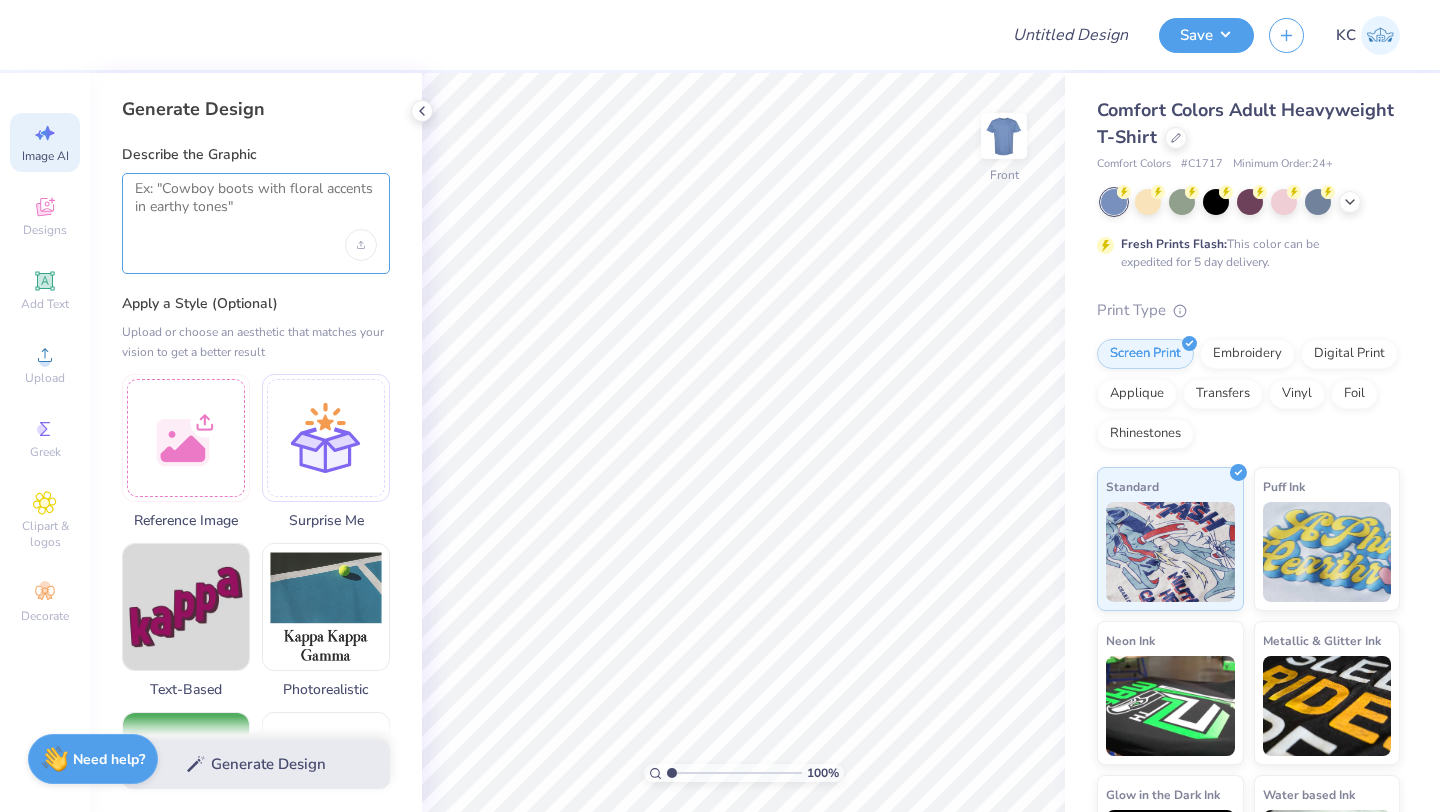 click at bounding box center (256, 205) 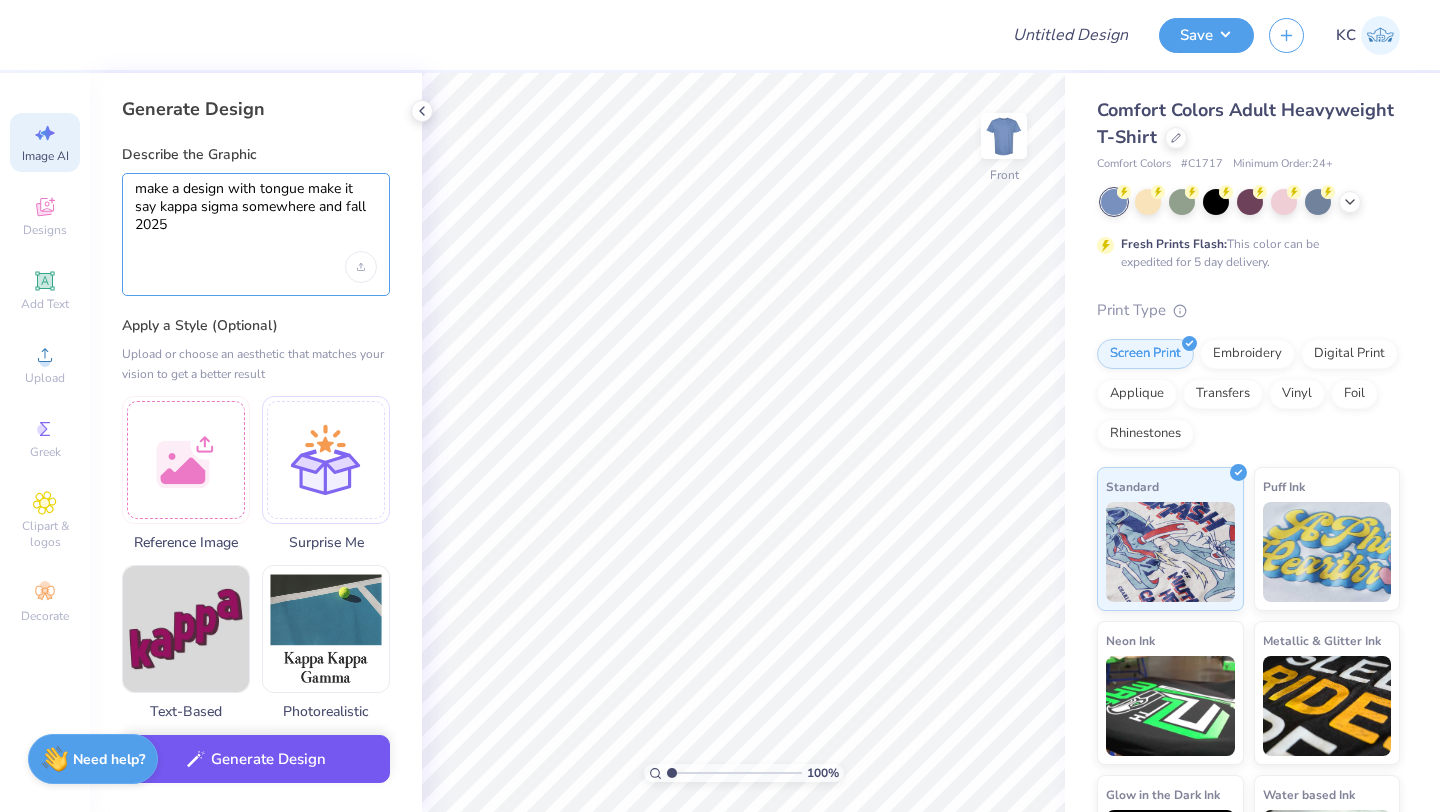 type on "make a design with tongue make it say kappa sigma somewhere and fall 2025" 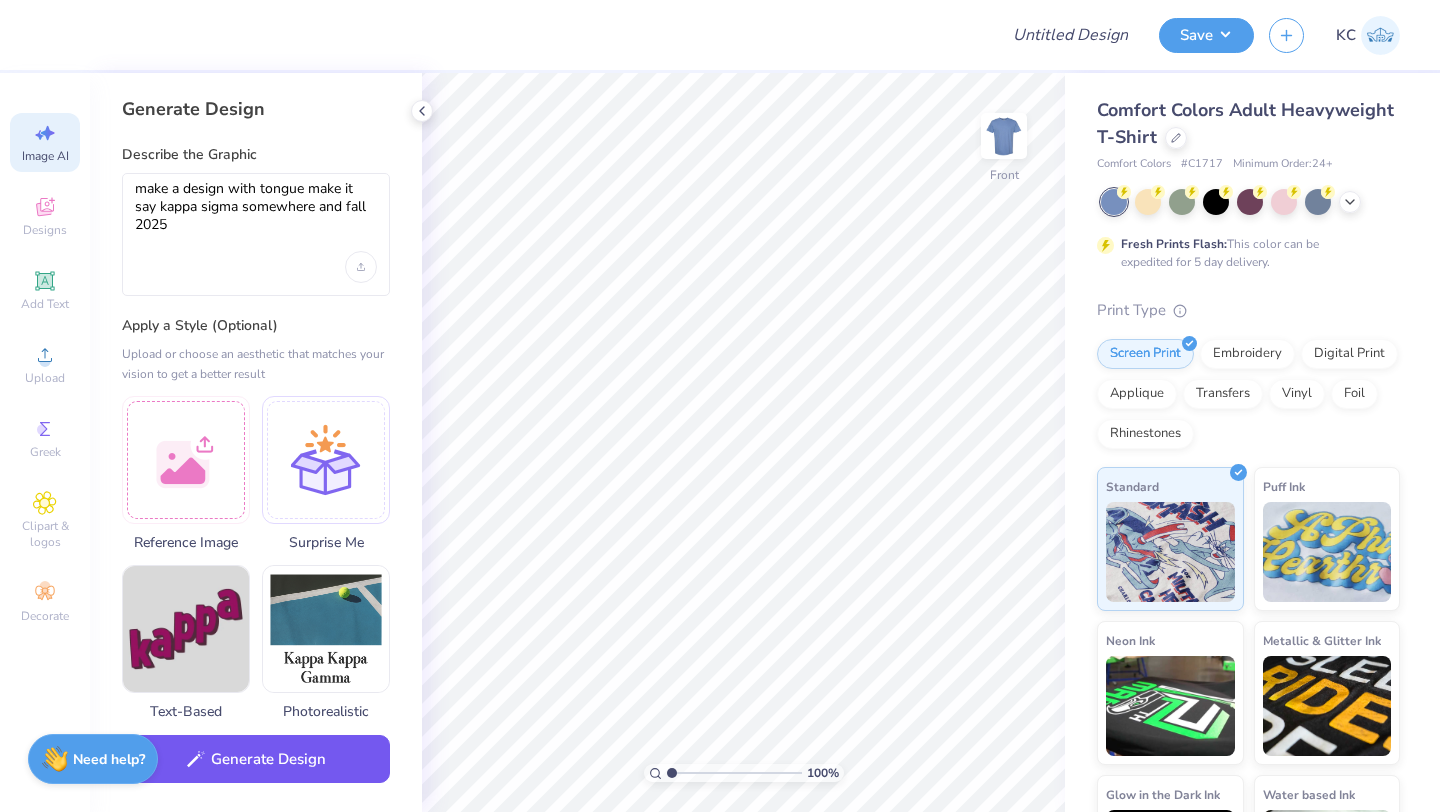click on "Generate Design" at bounding box center (256, 759) 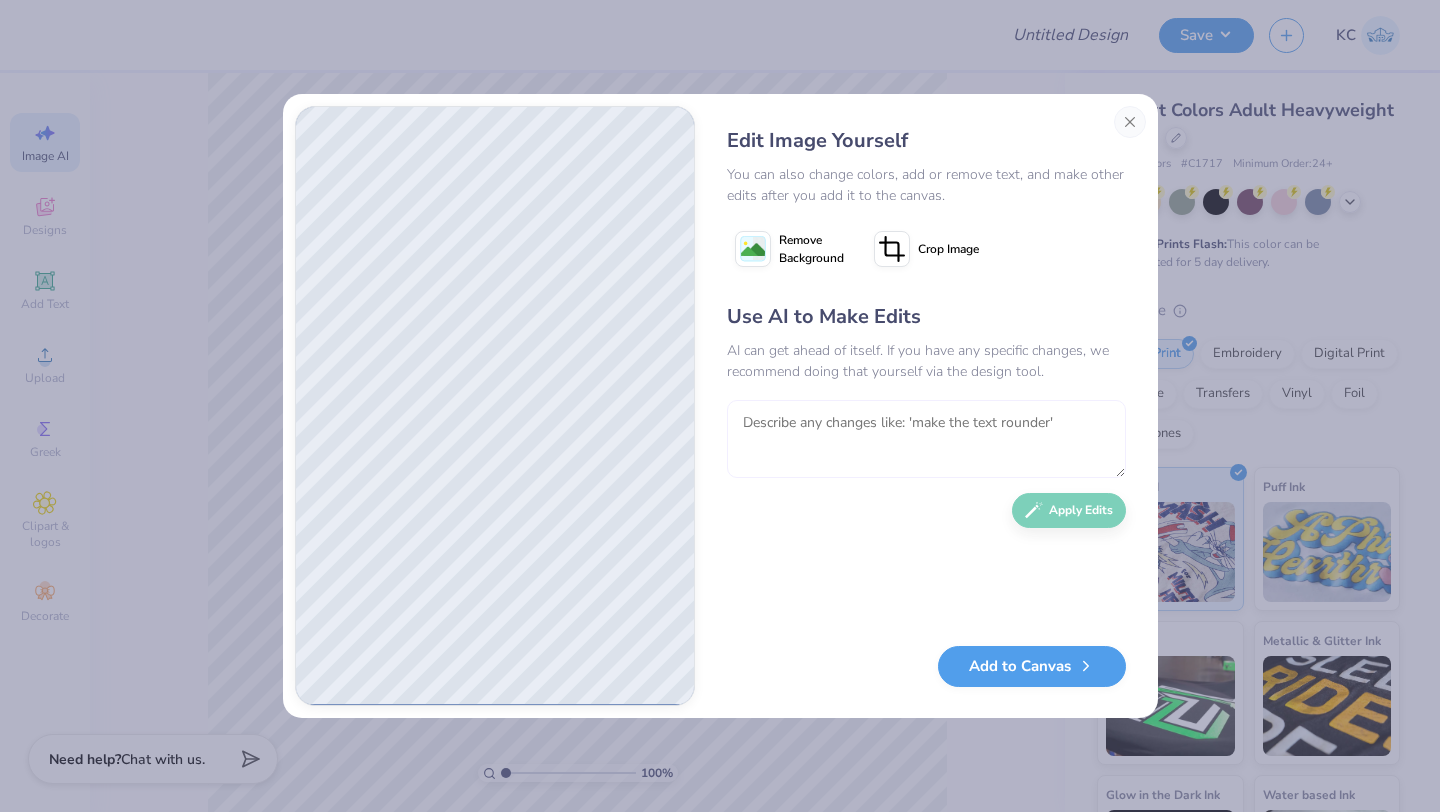 click at bounding box center [926, 439] 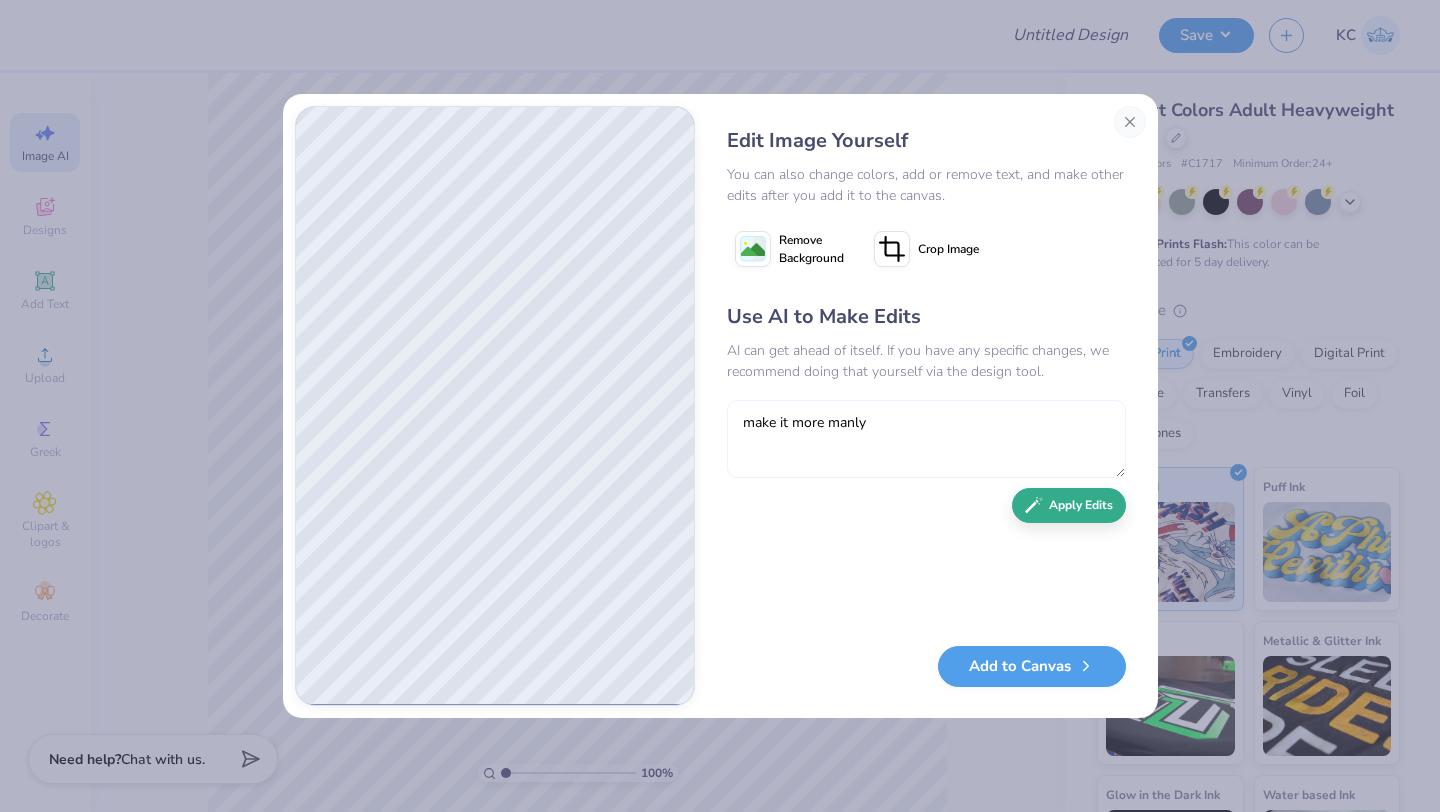type on "make it more manly" 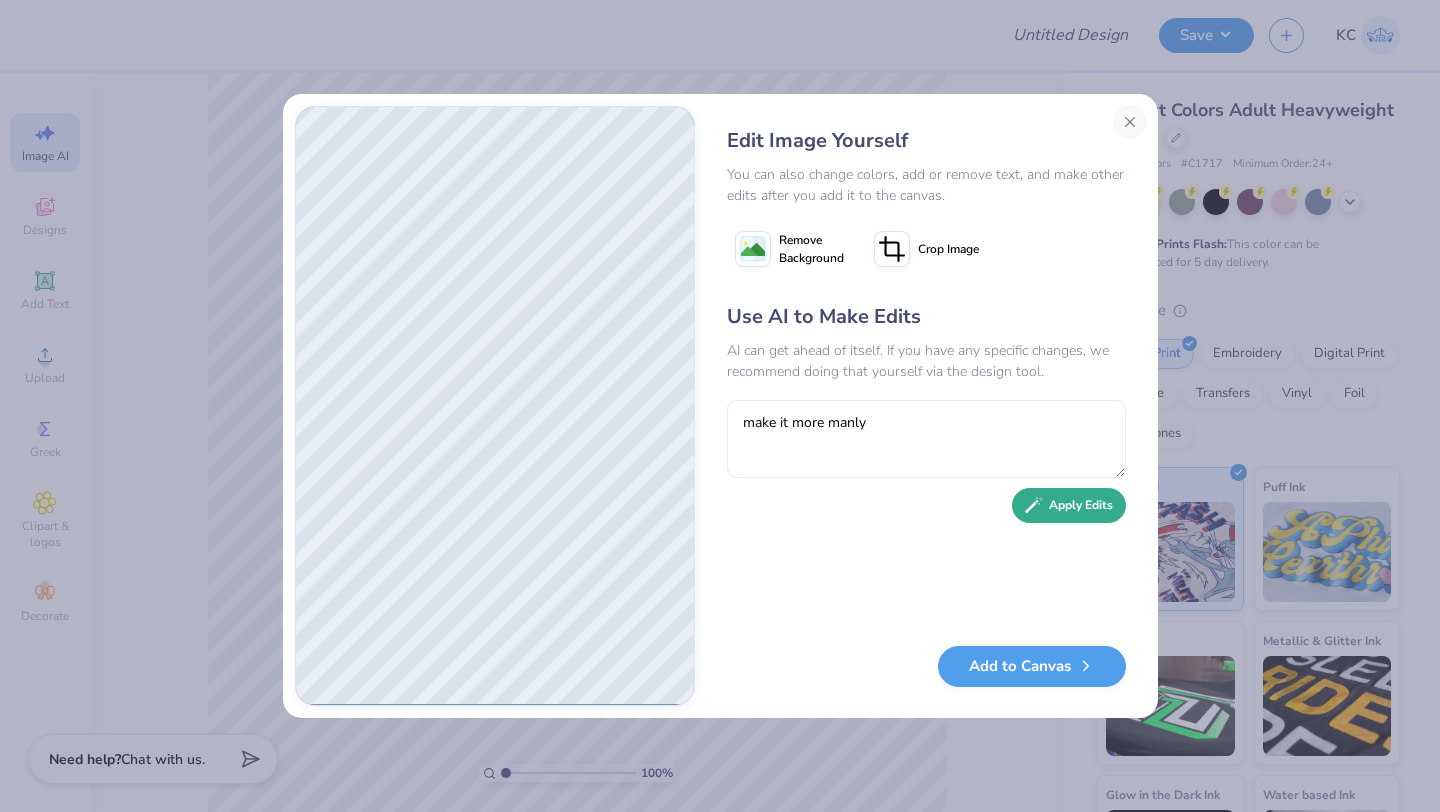 click on "Apply Edits" at bounding box center (1069, 505) 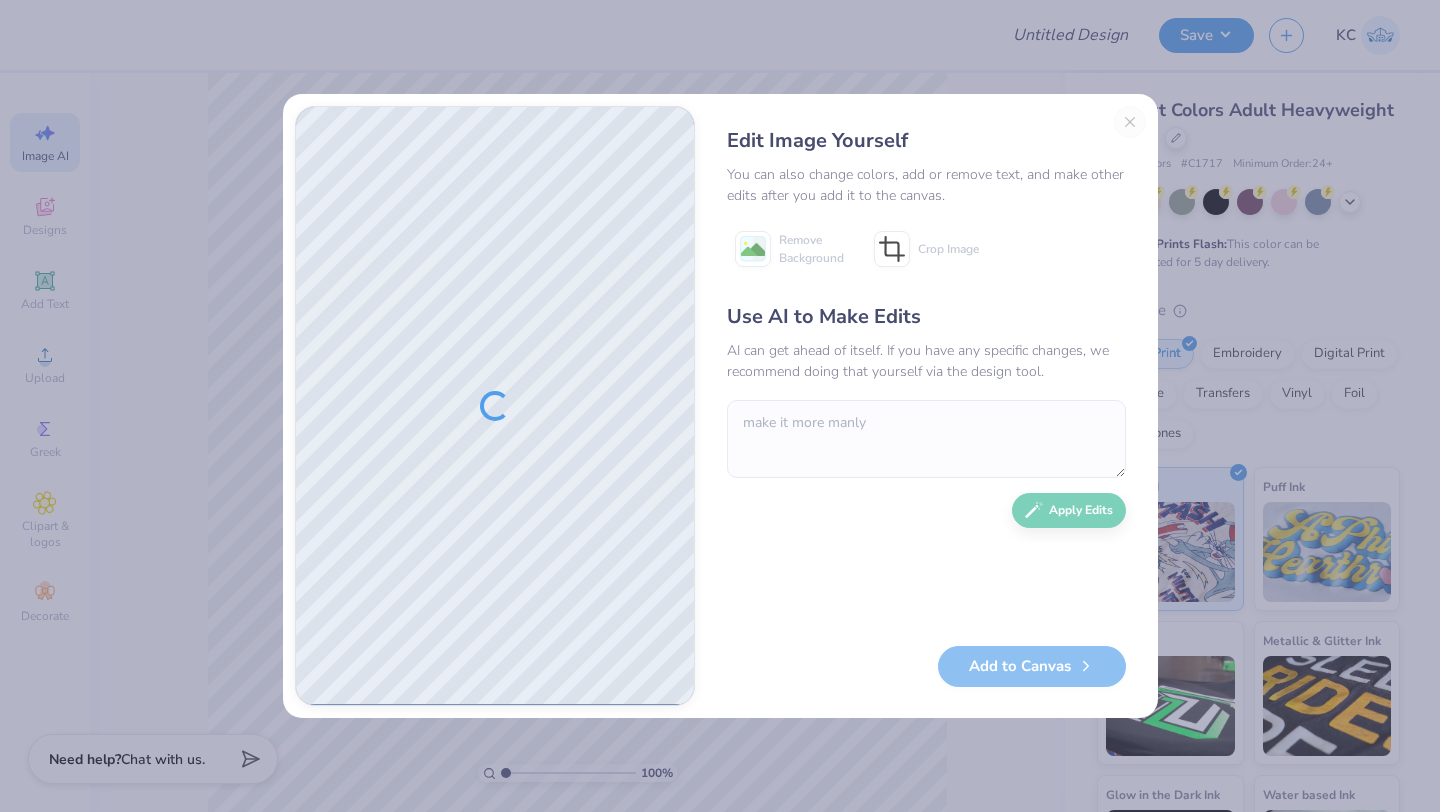 scroll, scrollTop: 0, scrollLeft: 0, axis: both 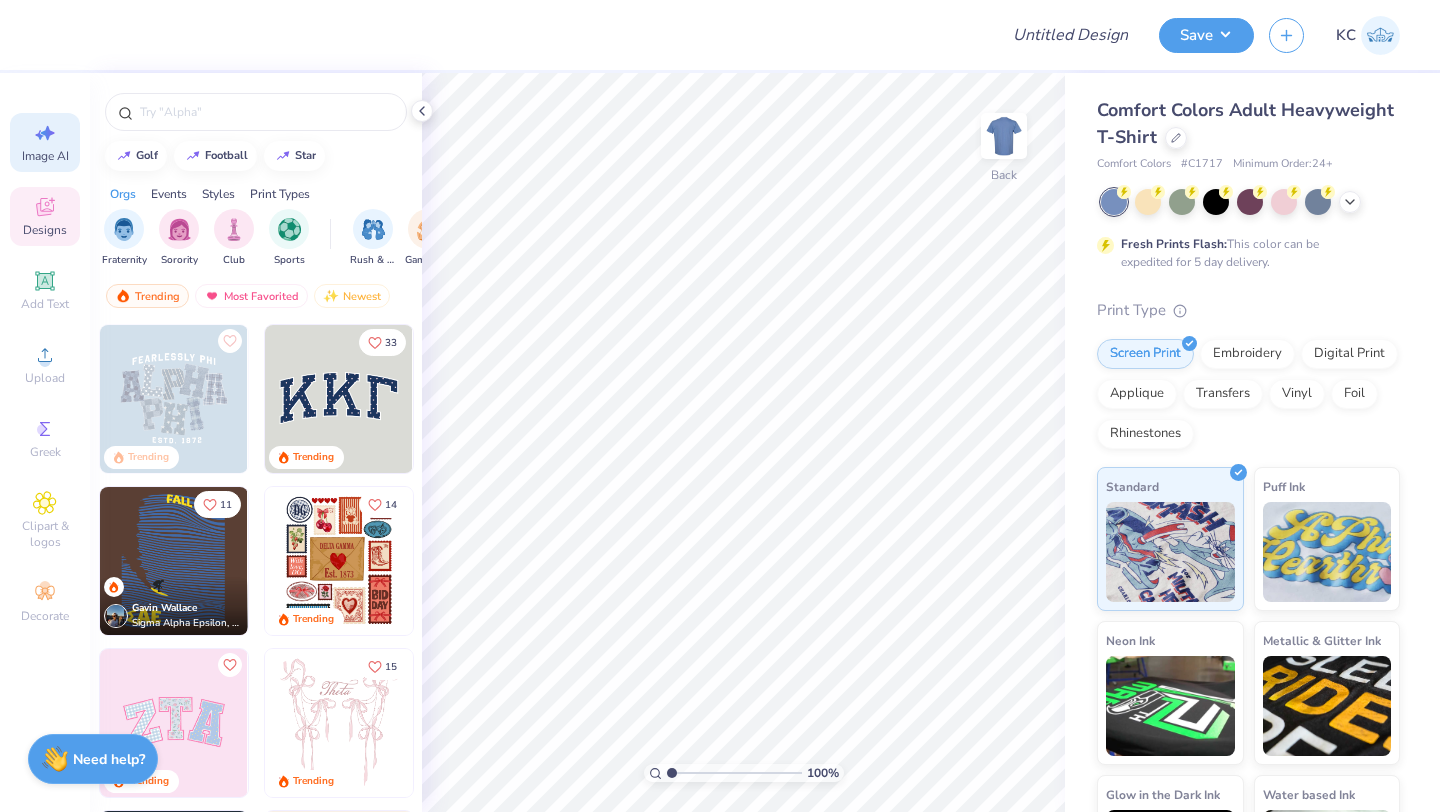 click on "Image AI" at bounding box center [45, 156] 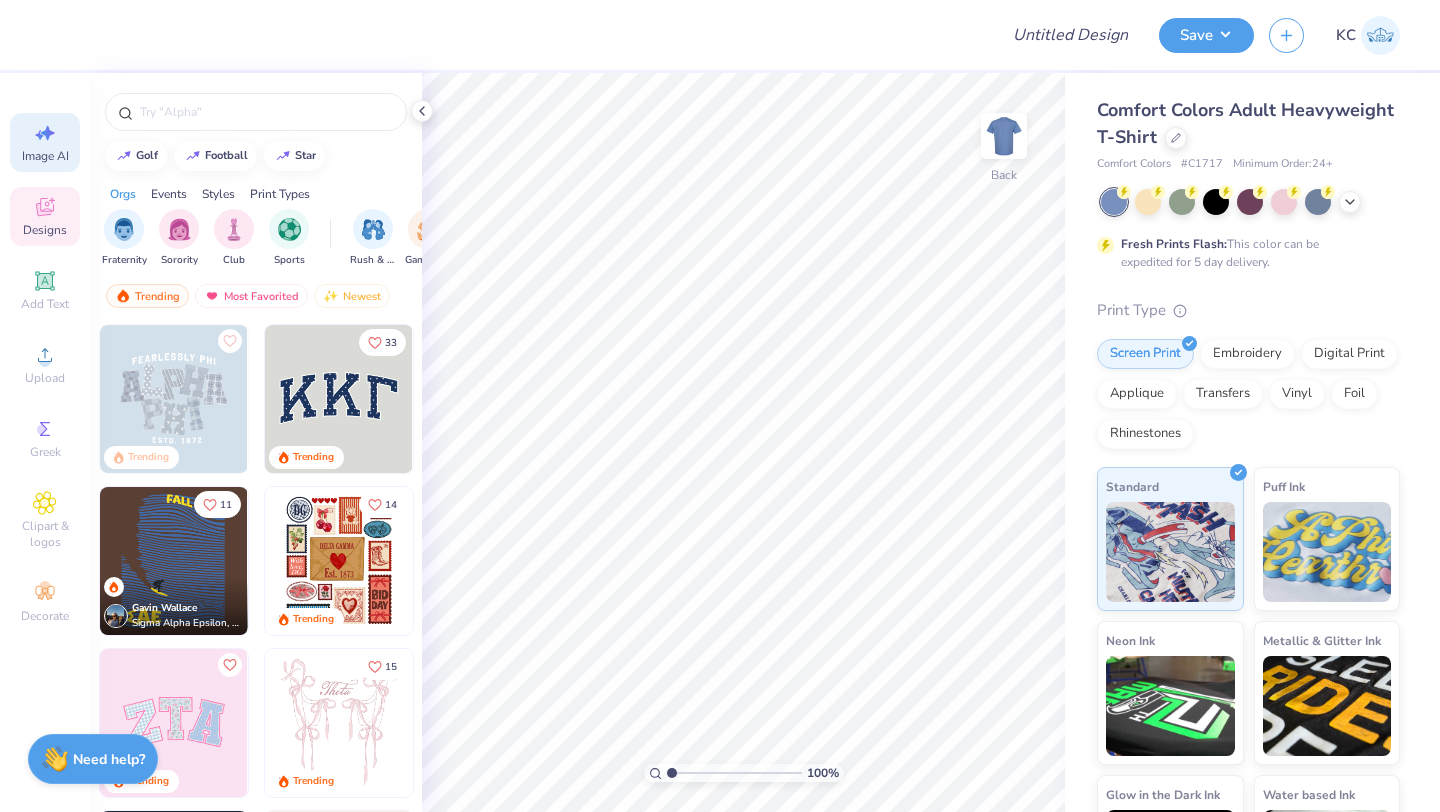 select on "4" 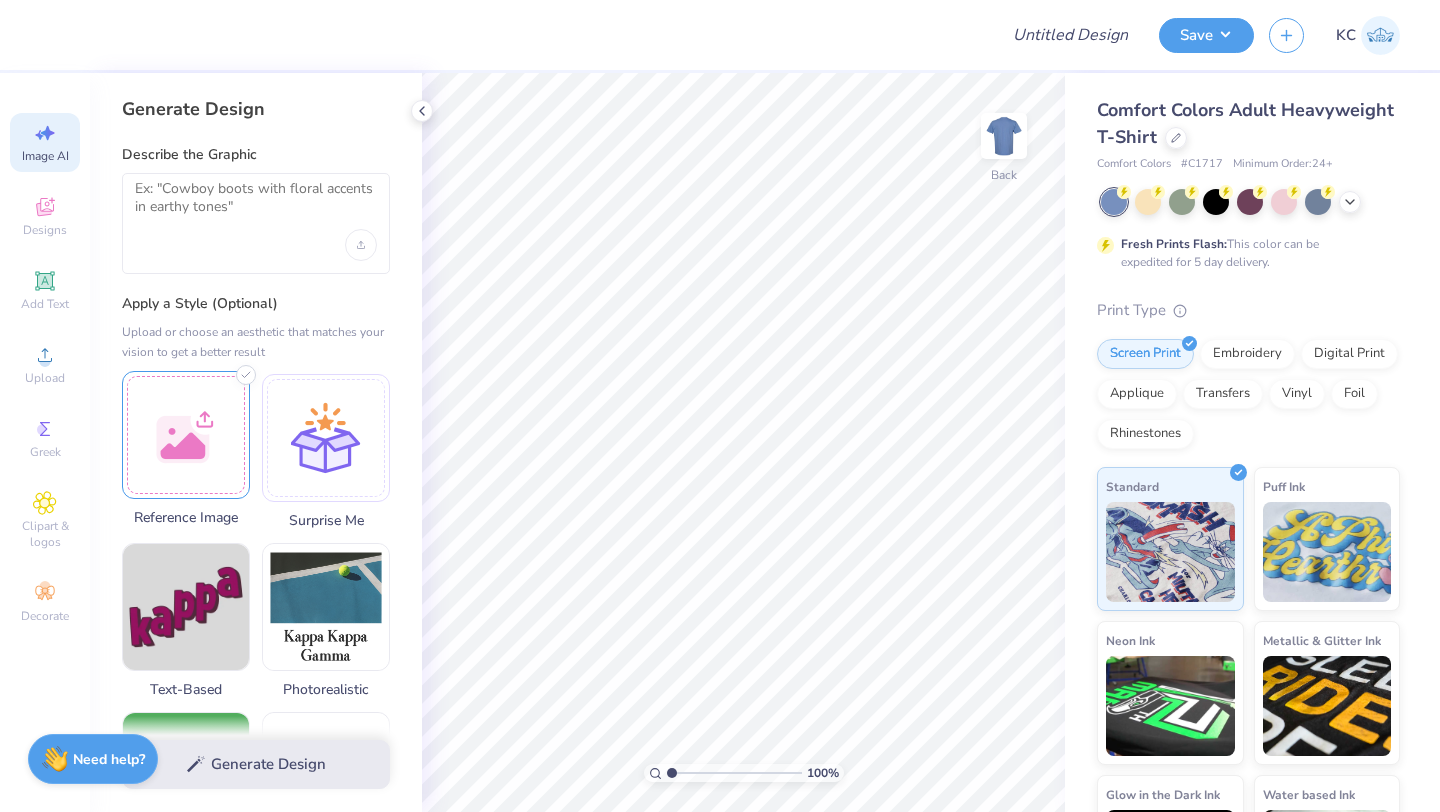 click at bounding box center (186, 435) 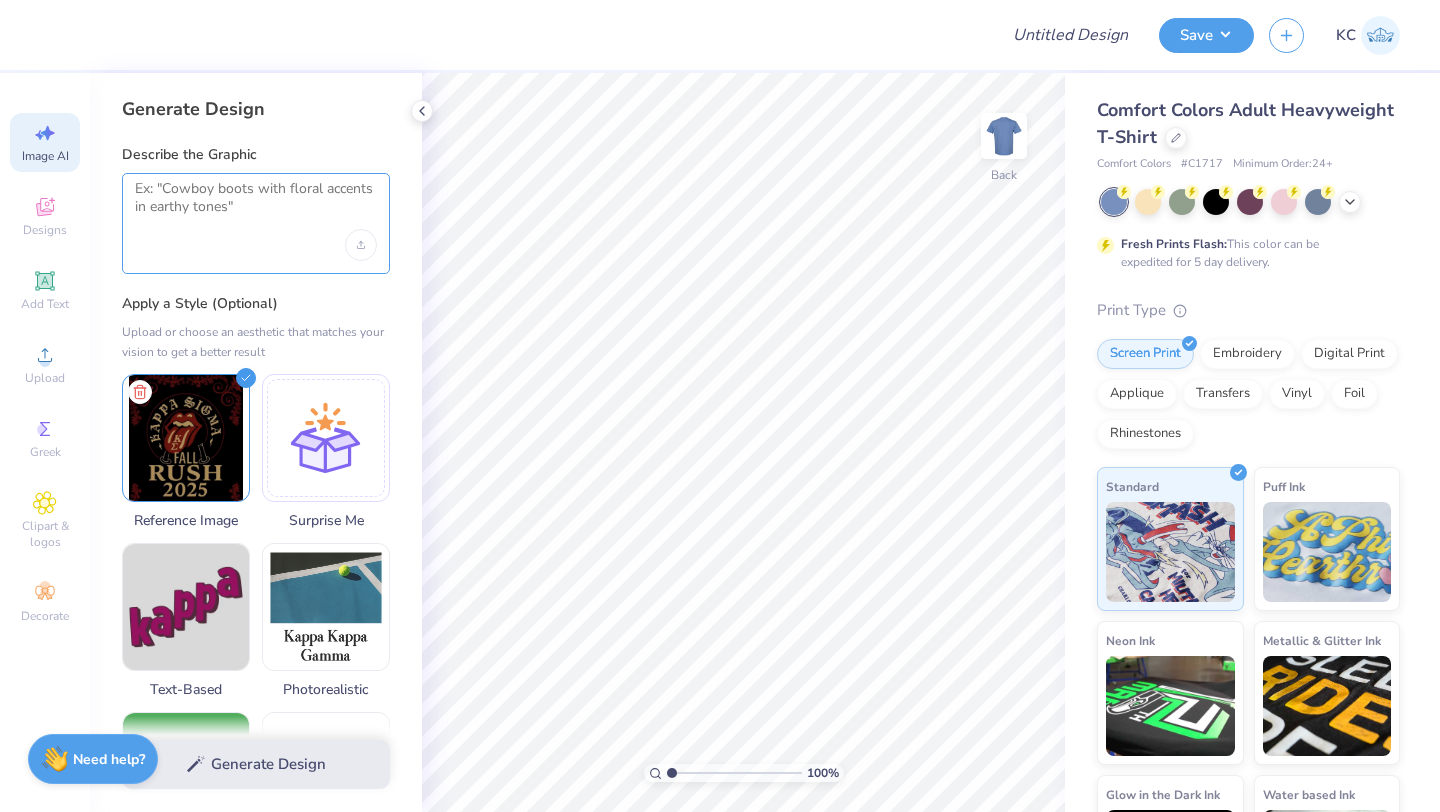 click at bounding box center [256, 205] 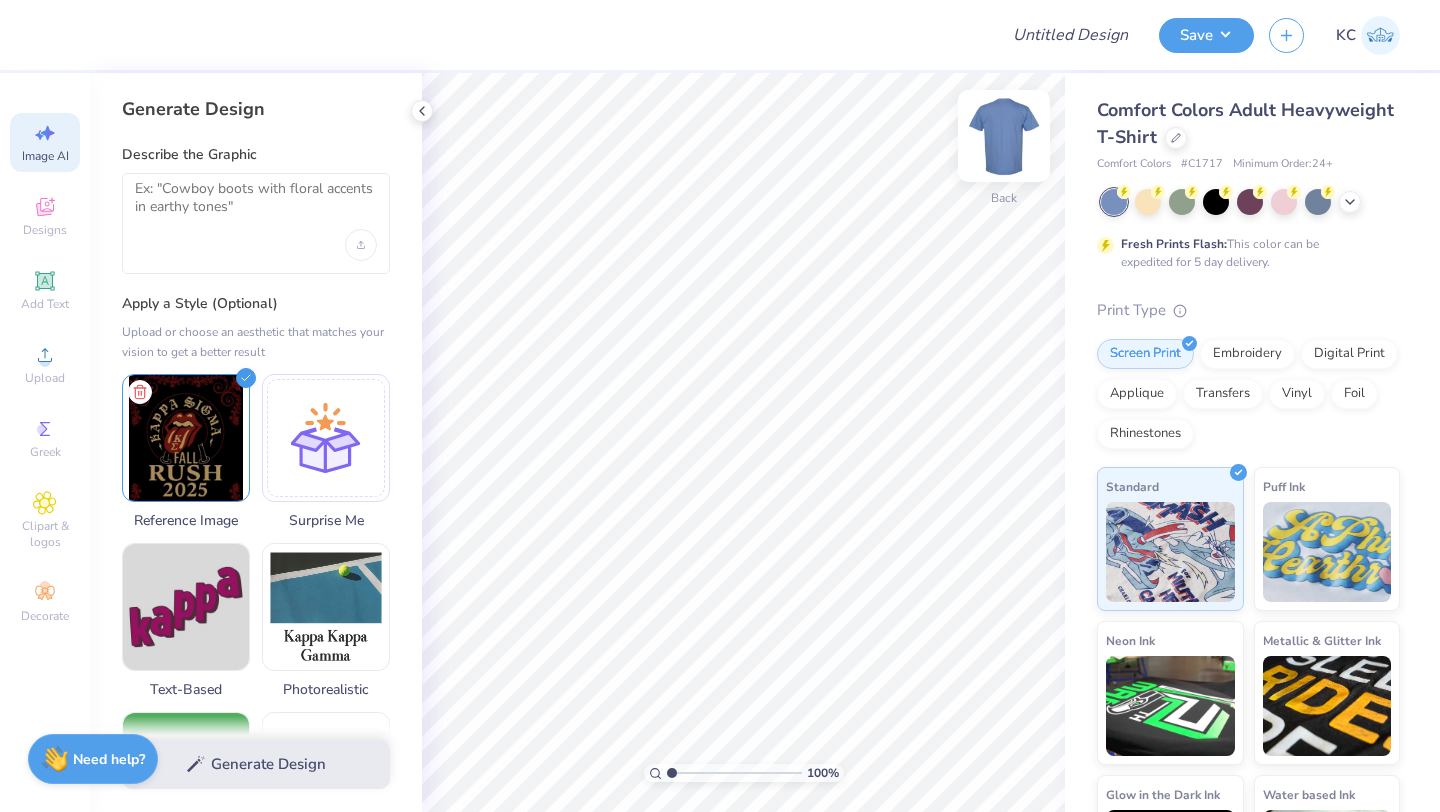 click at bounding box center [1004, 136] 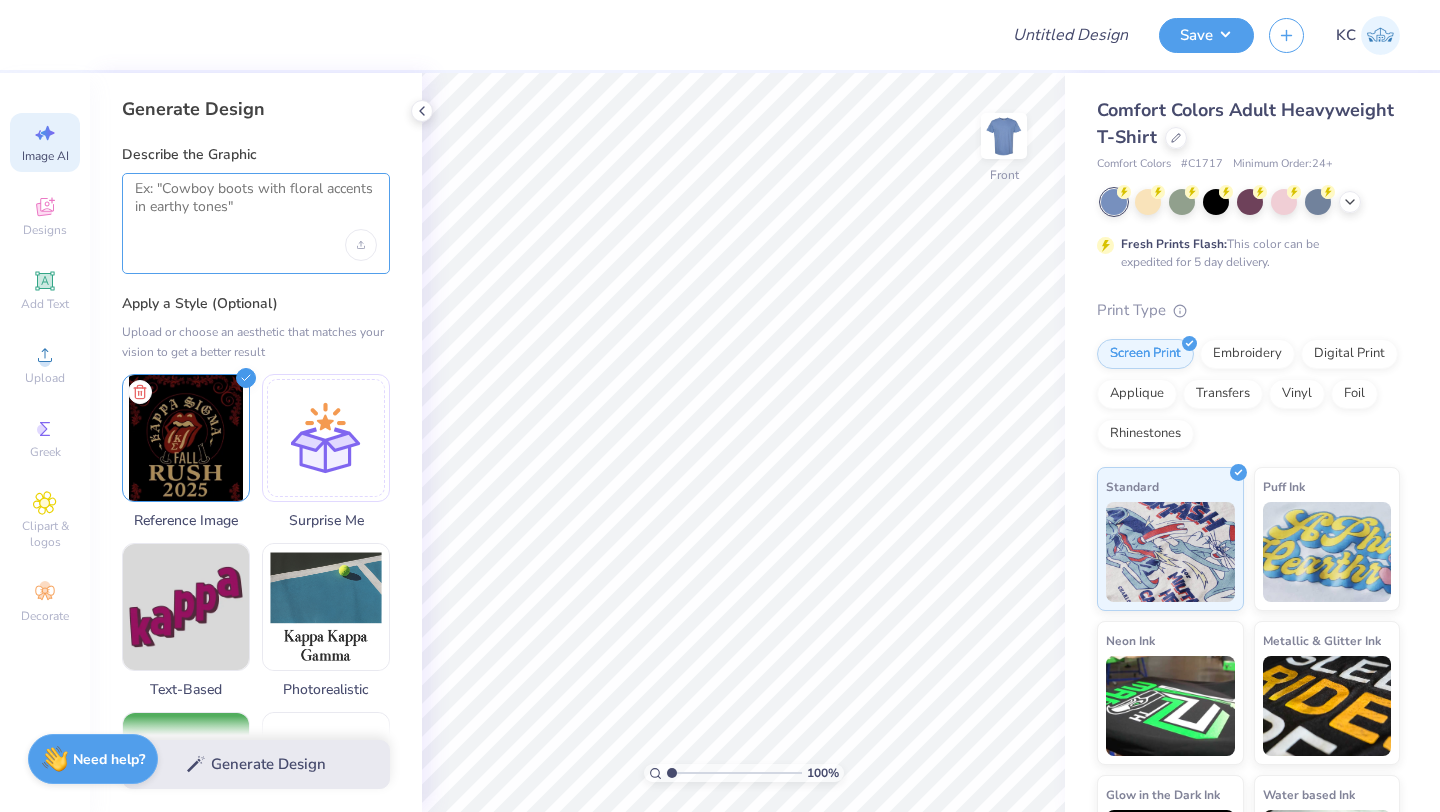 click at bounding box center (256, 205) 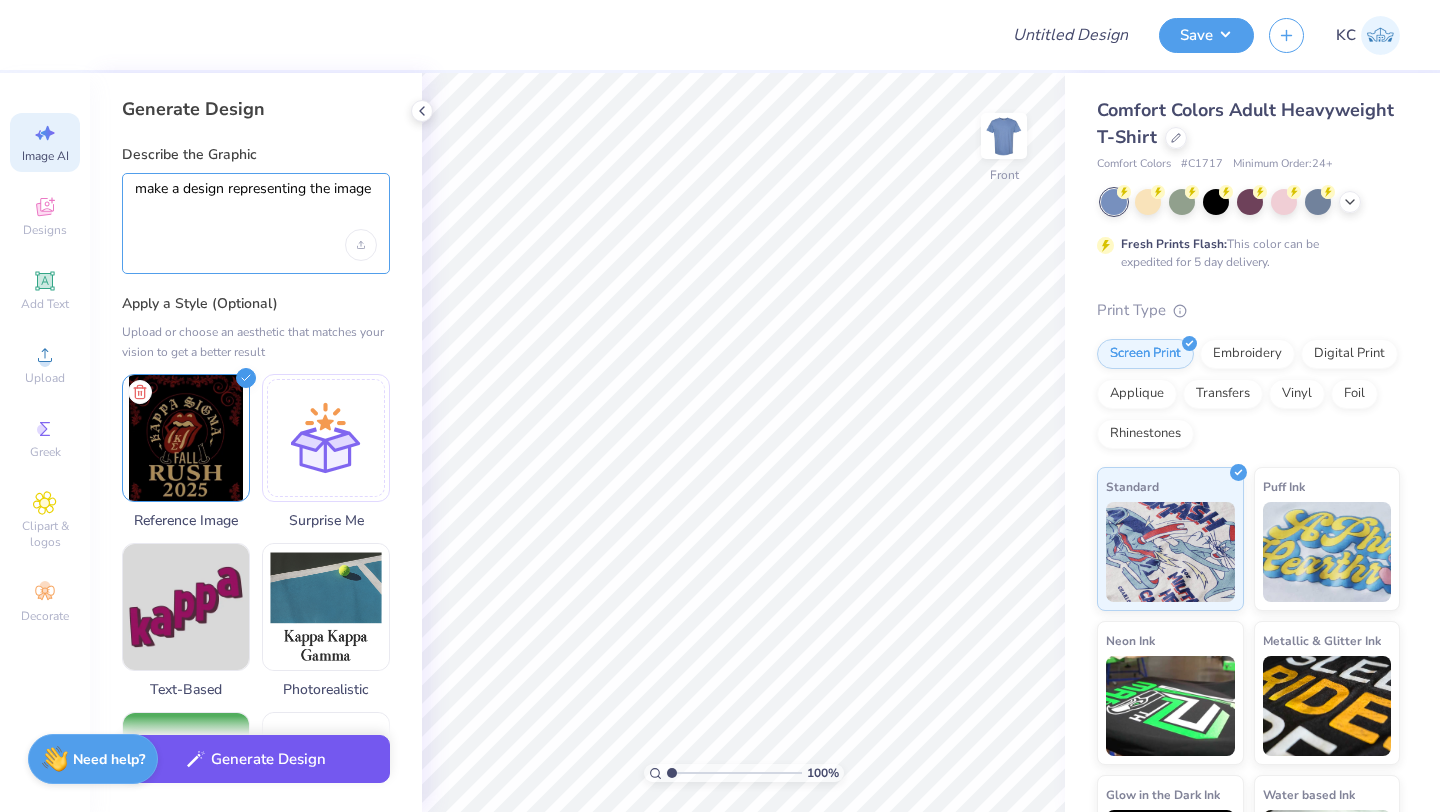type on "make a design representing the image" 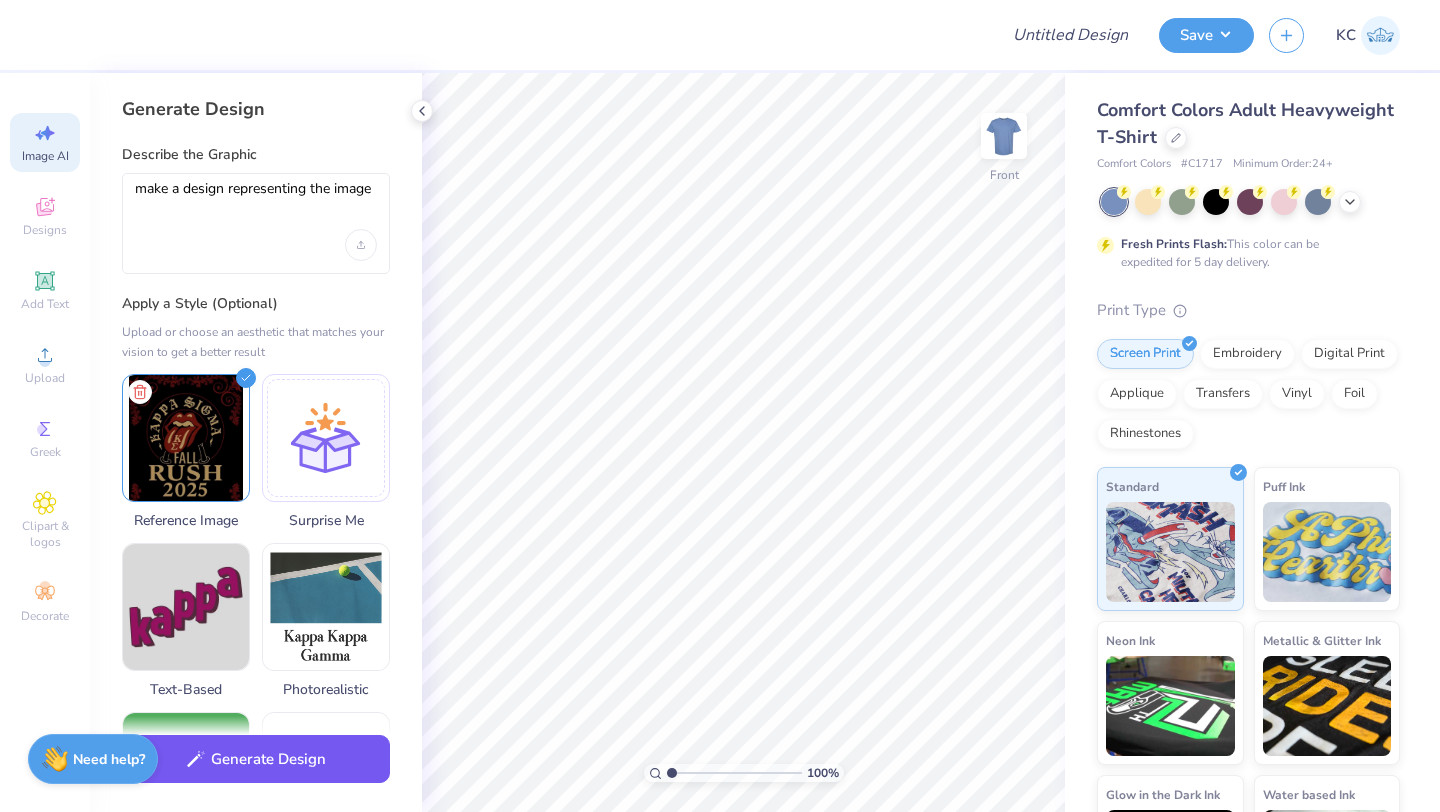 click on "Generate Design" at bounding box center (256, 759) 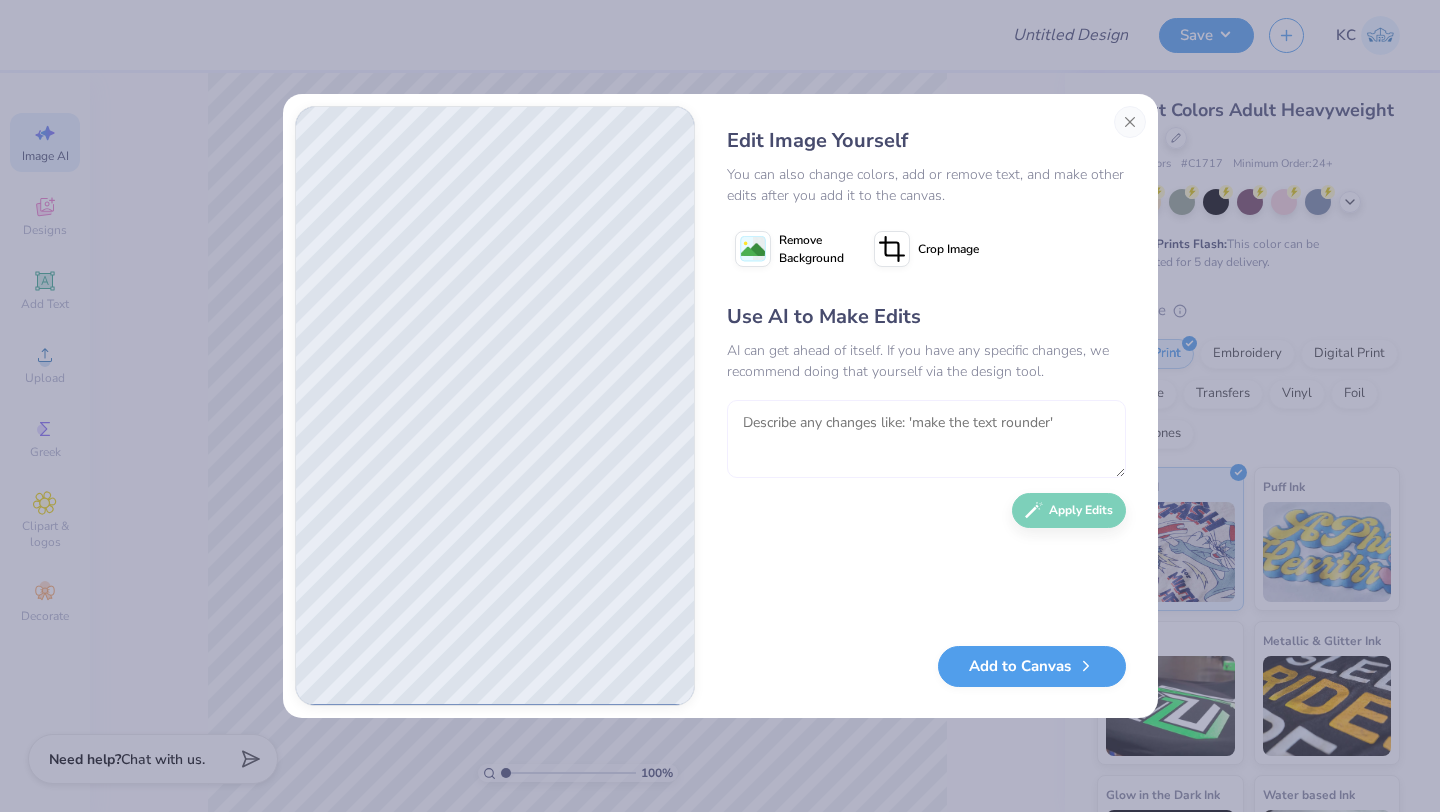 click at bounding box center [926, 439] 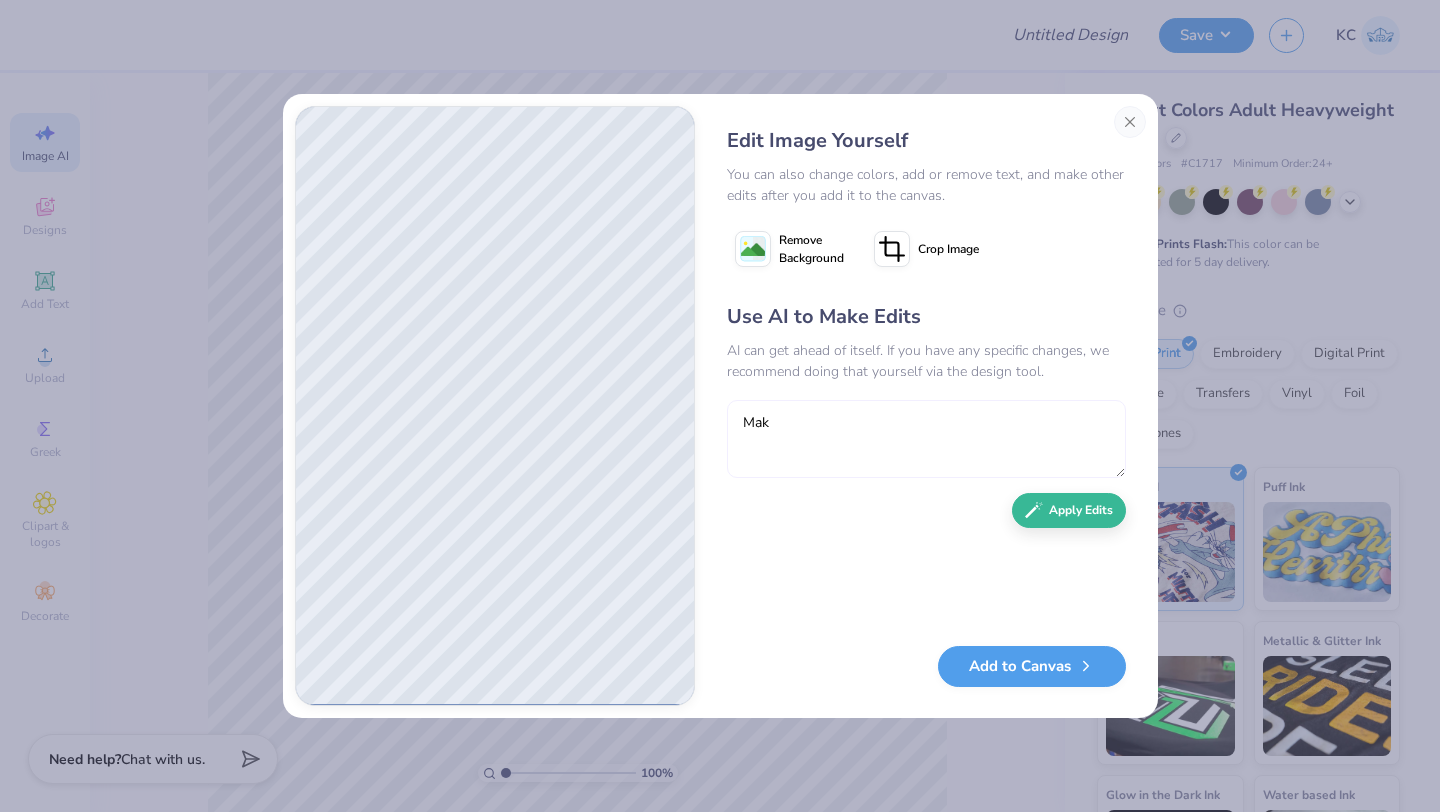type on "Make" 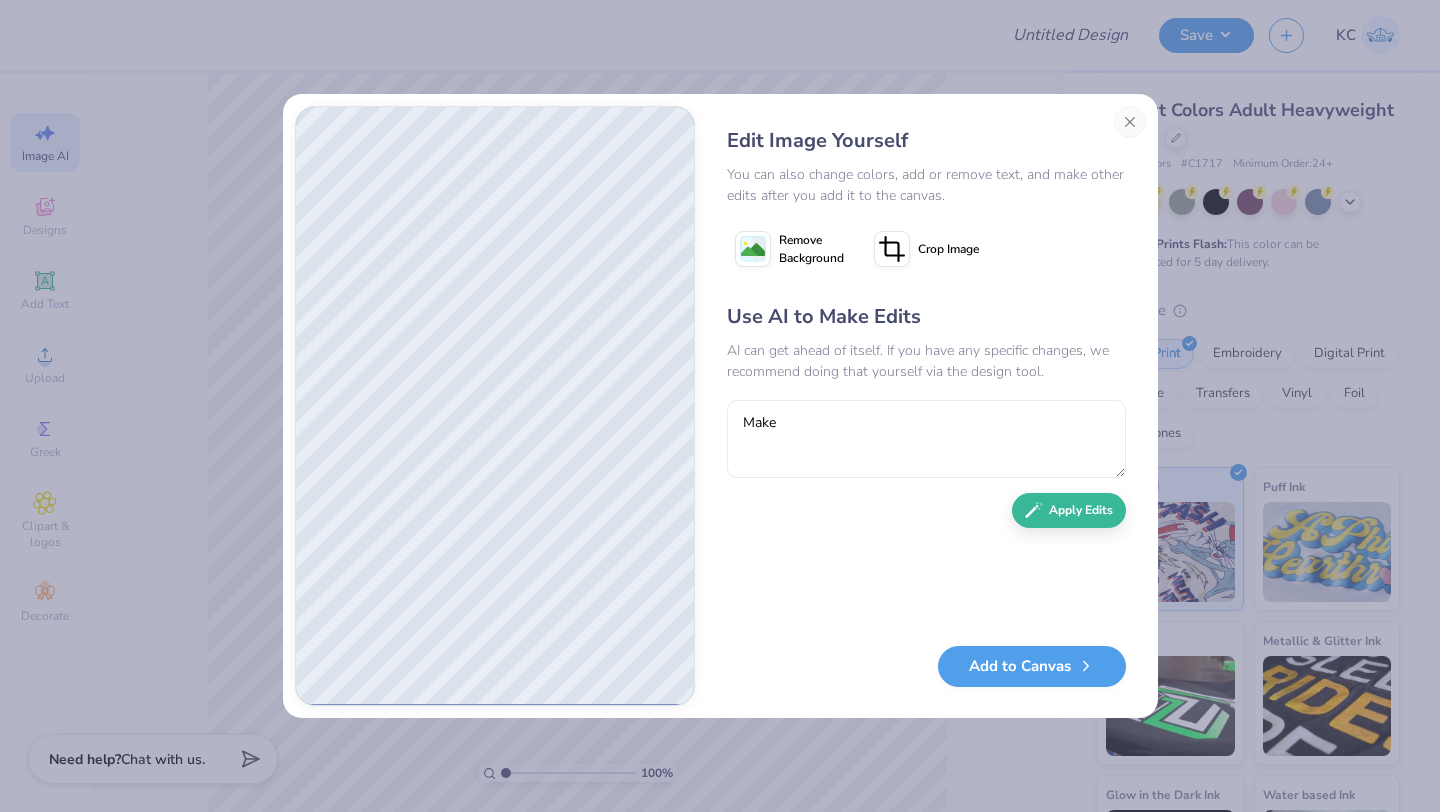 scroll, scrollTop: 0, scrollLeft: 0, axis: both 